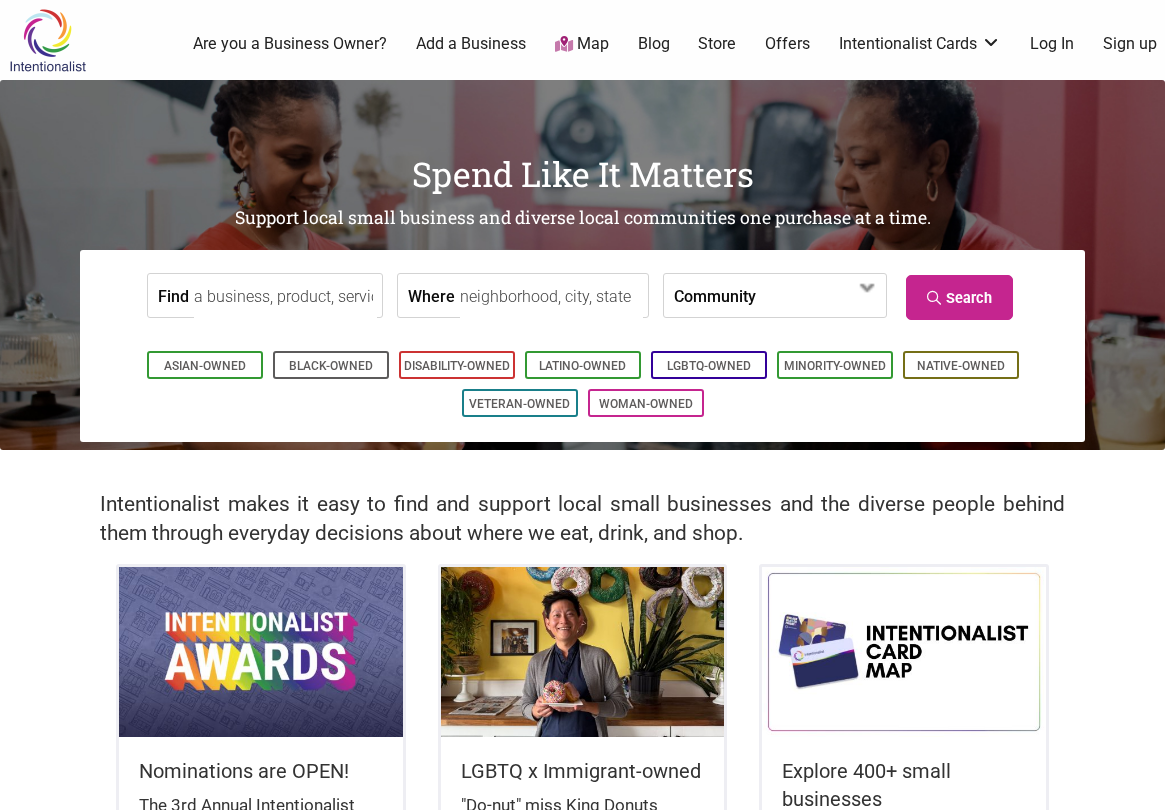 scroll, scrollTop: 0, scrollLeft: 0, axis: both 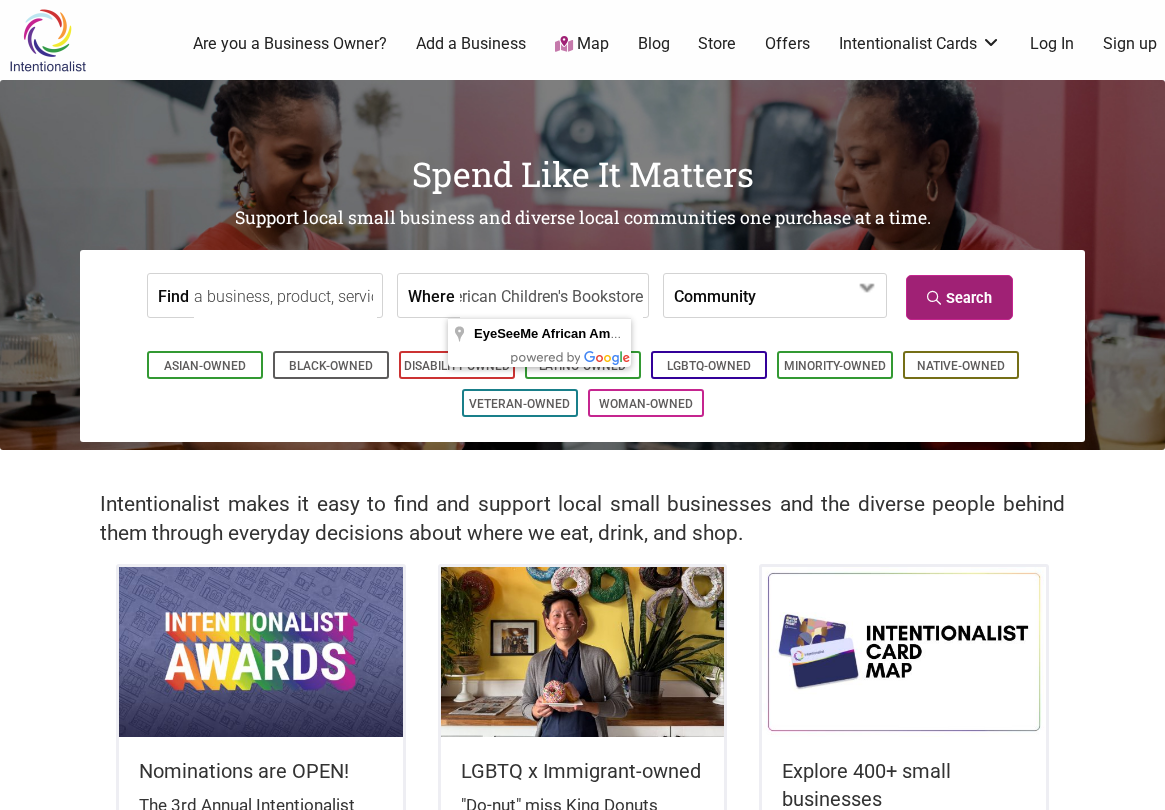 type on "EyeSeeMe African American Children's Bookstore" 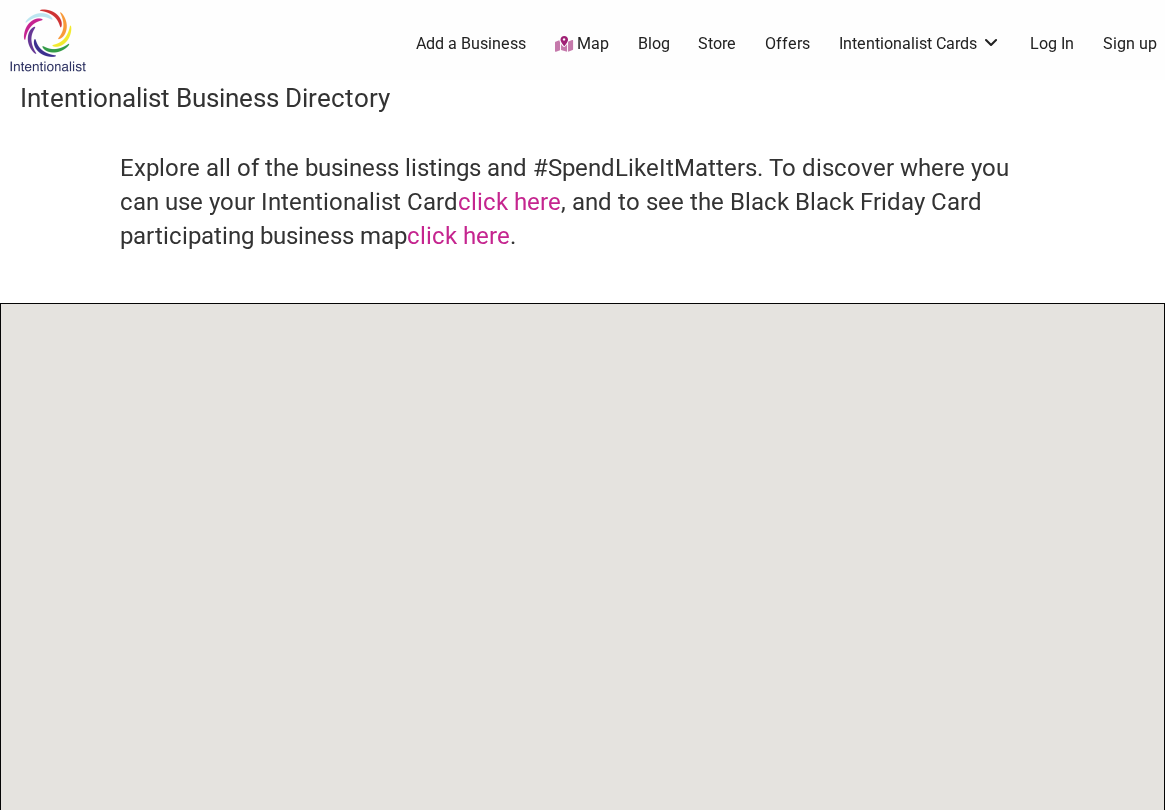 scroll, scrollTop: 0, scrollLeft: 0, axis: both 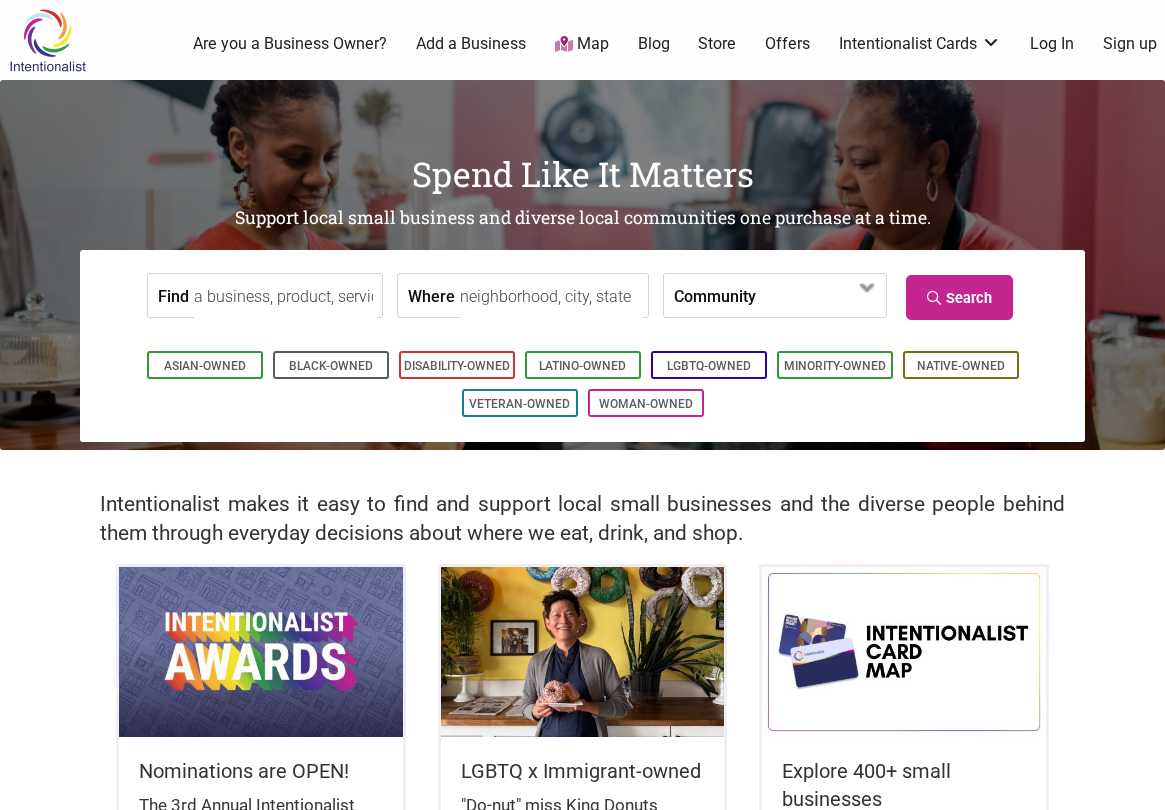 click on "Map" at bounding box center [582, 44] 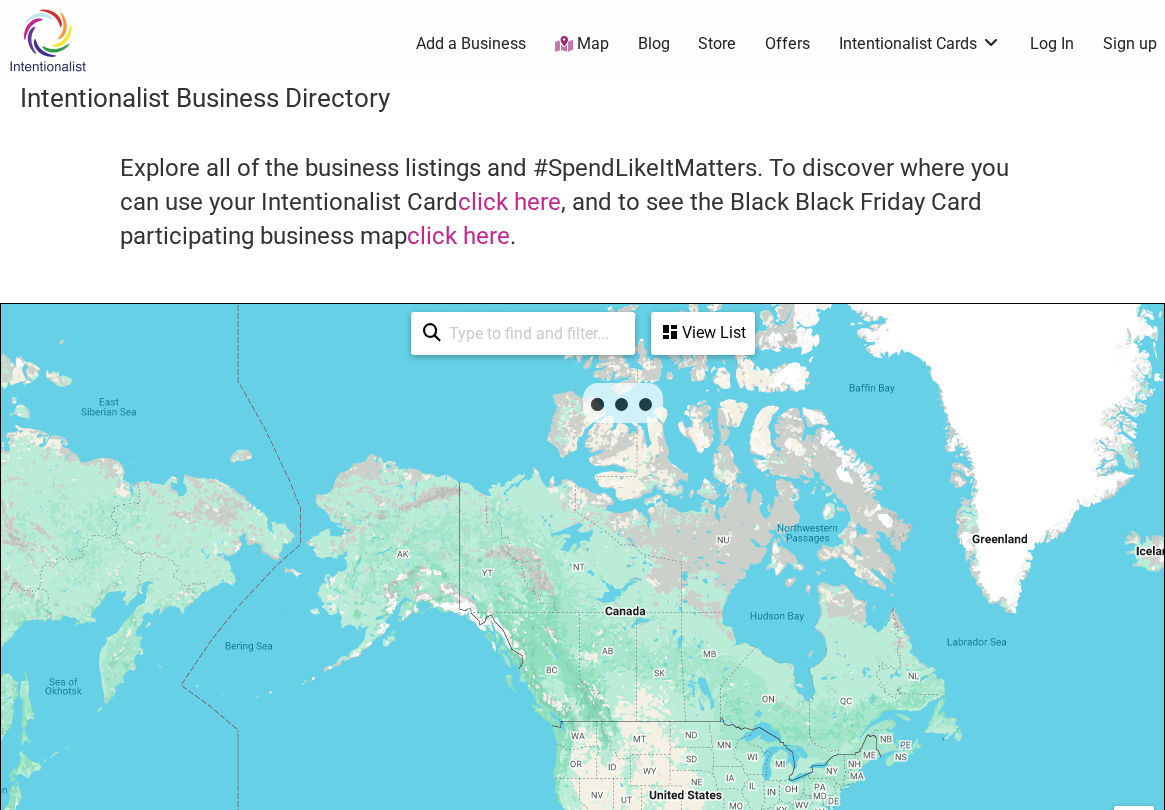 scroll, scrollTop: 500, scrollLeft: 0, axis: vertical 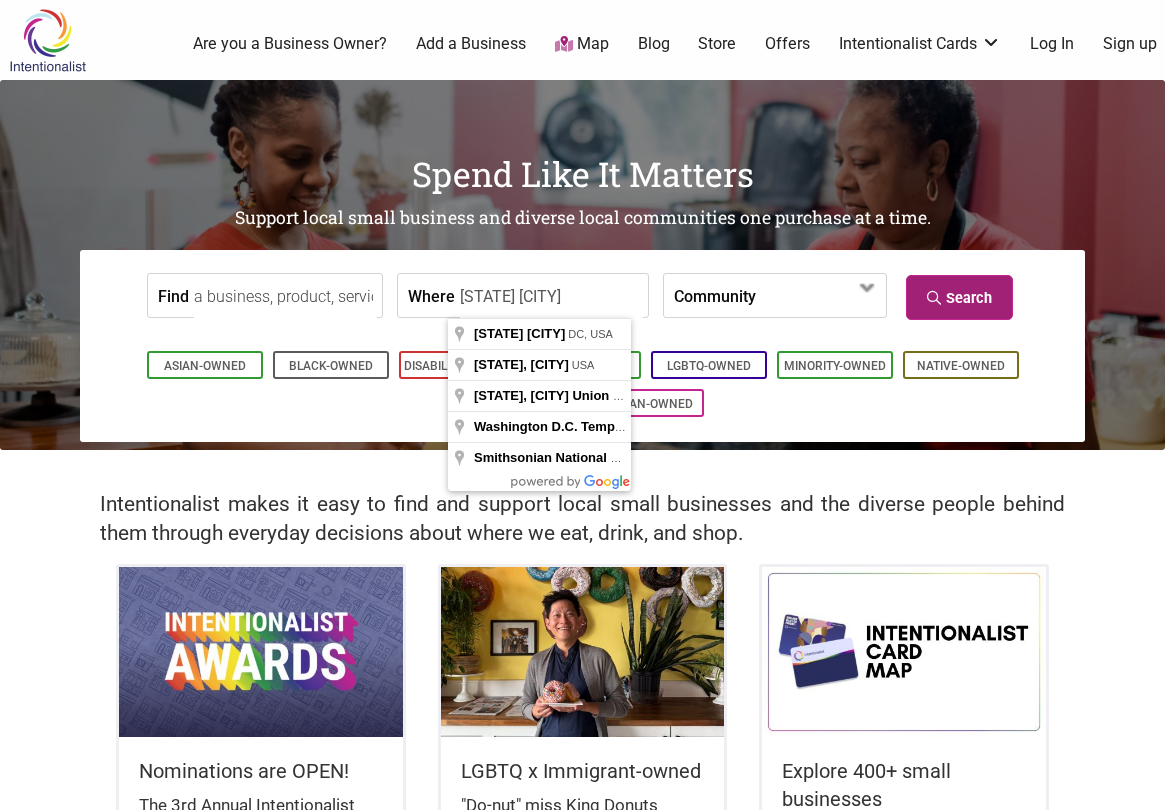 type on "[STATE] [CITY]" 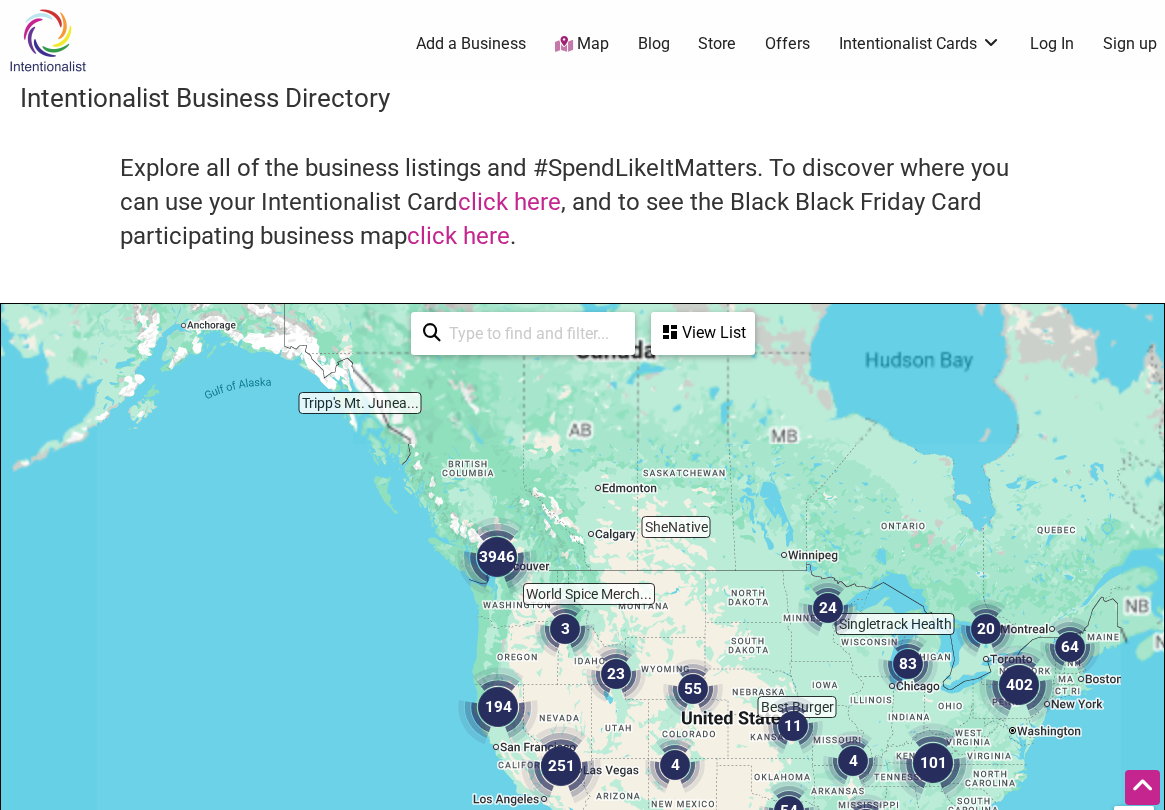 scroll, scrollTop: 500, scrollLeft: 0, axis: vertical 